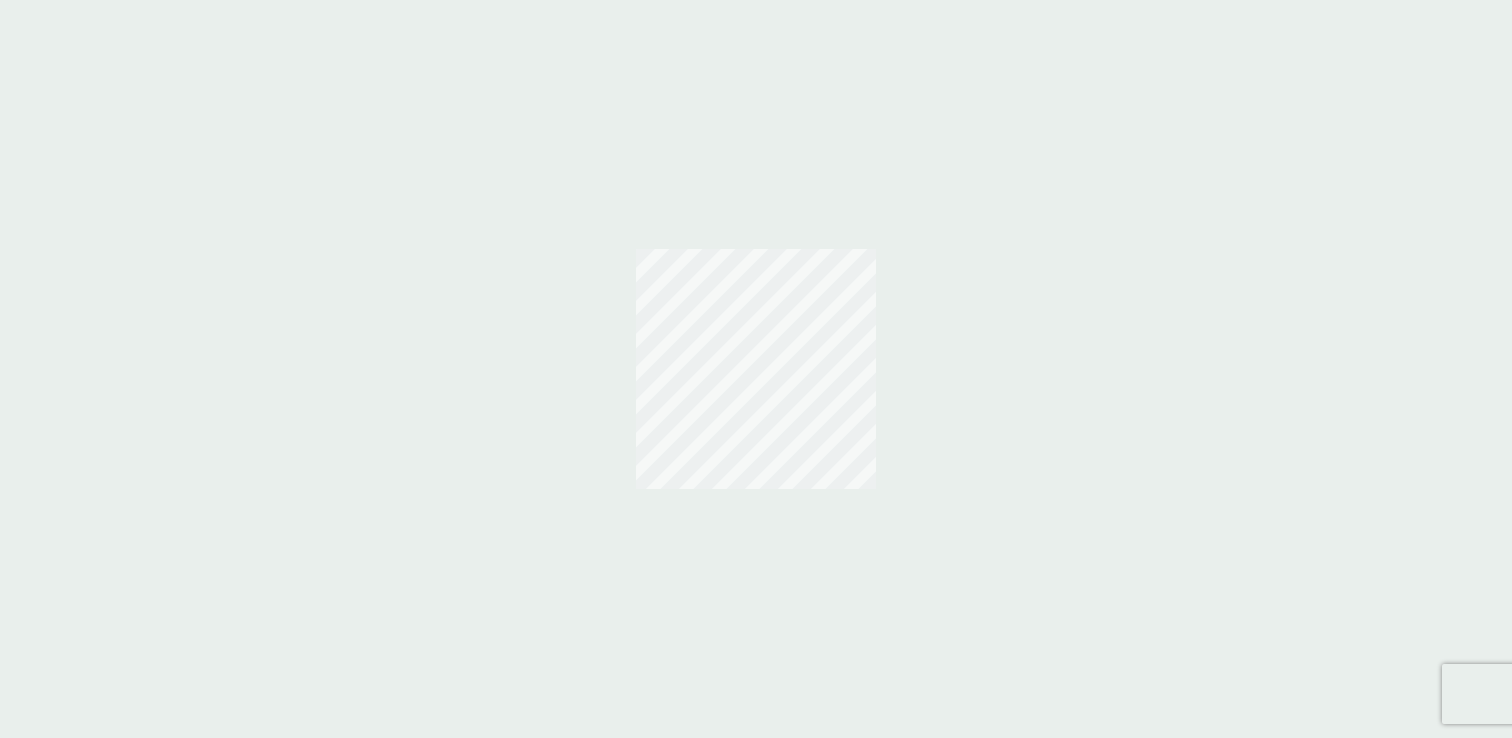 scroll, scrollTop: 0, scrollLeft: 0, axis: both 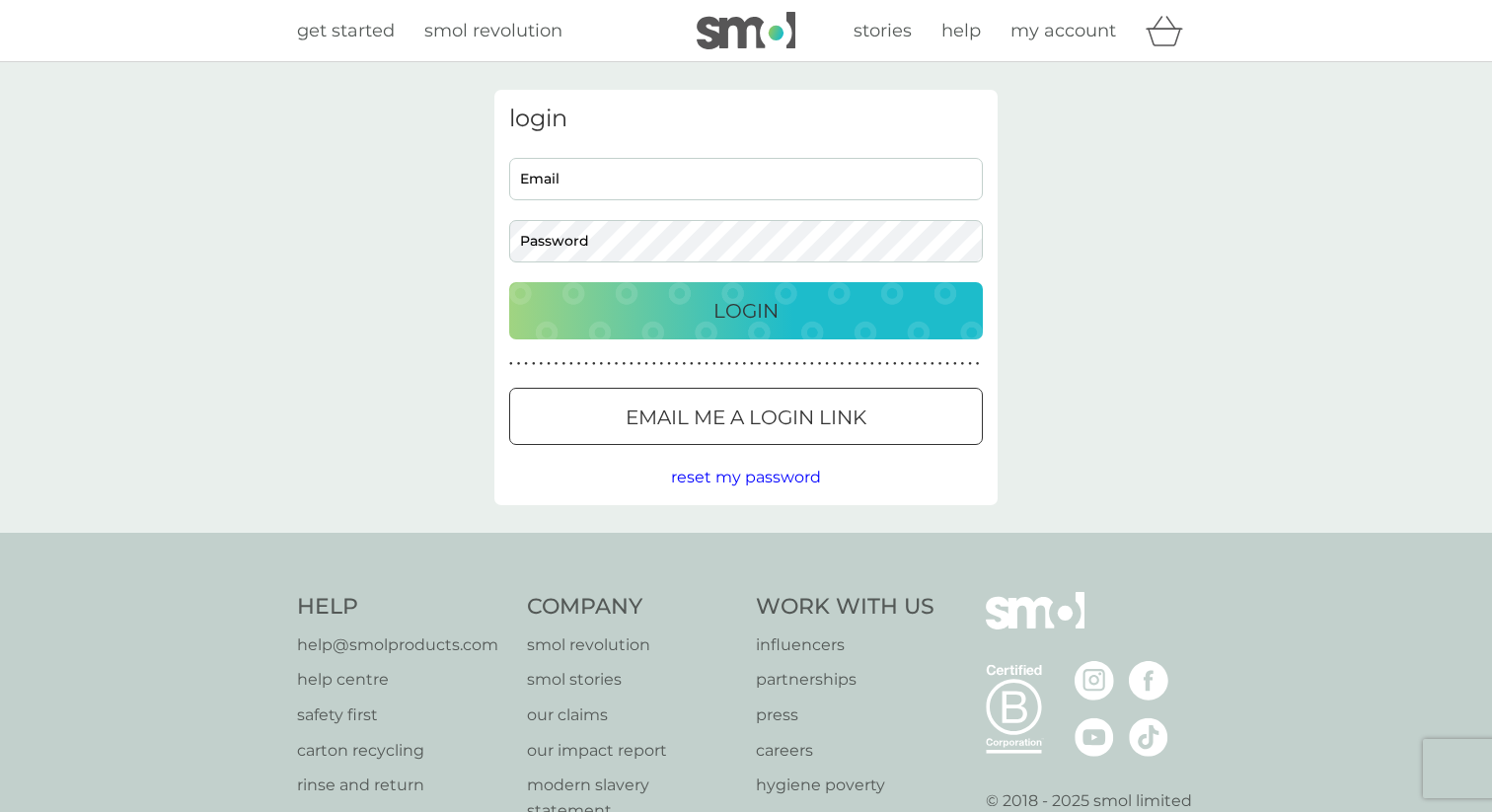 type on "[NAME]@example.com" 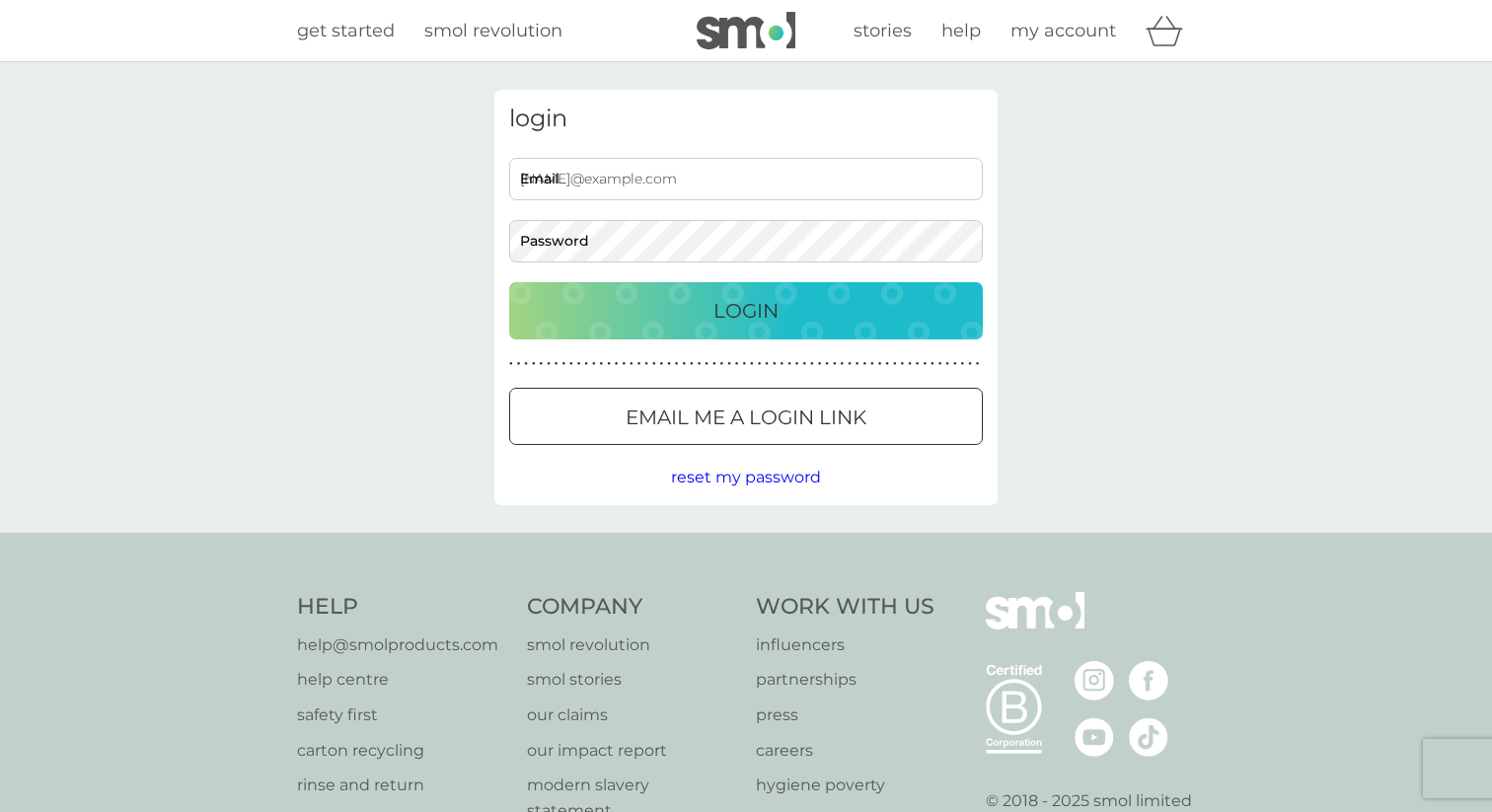 click on "Login" at bounding box center (746, 311) 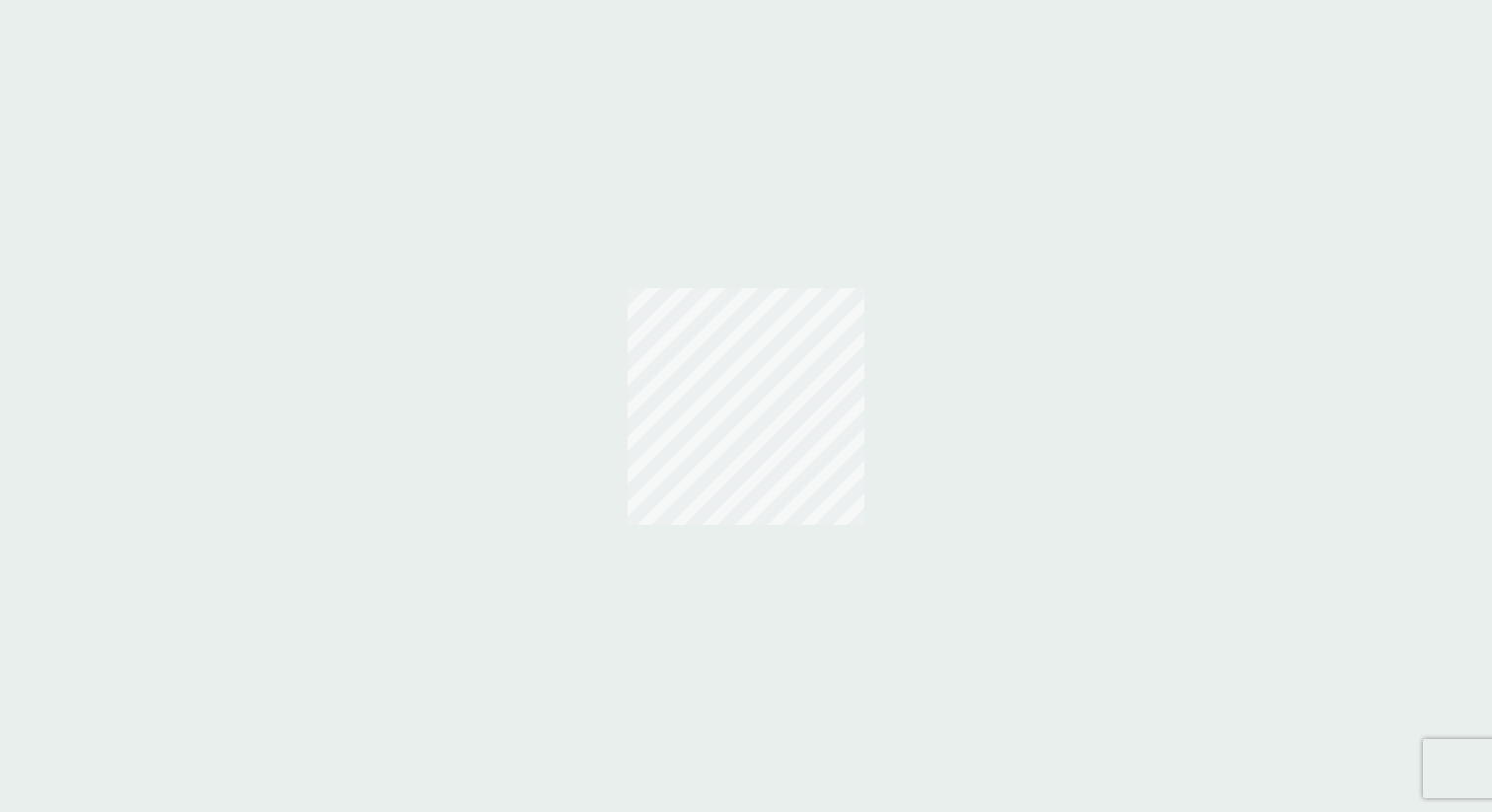 scroll, scrollTop: 0, scrollLeft: 0, axis: both 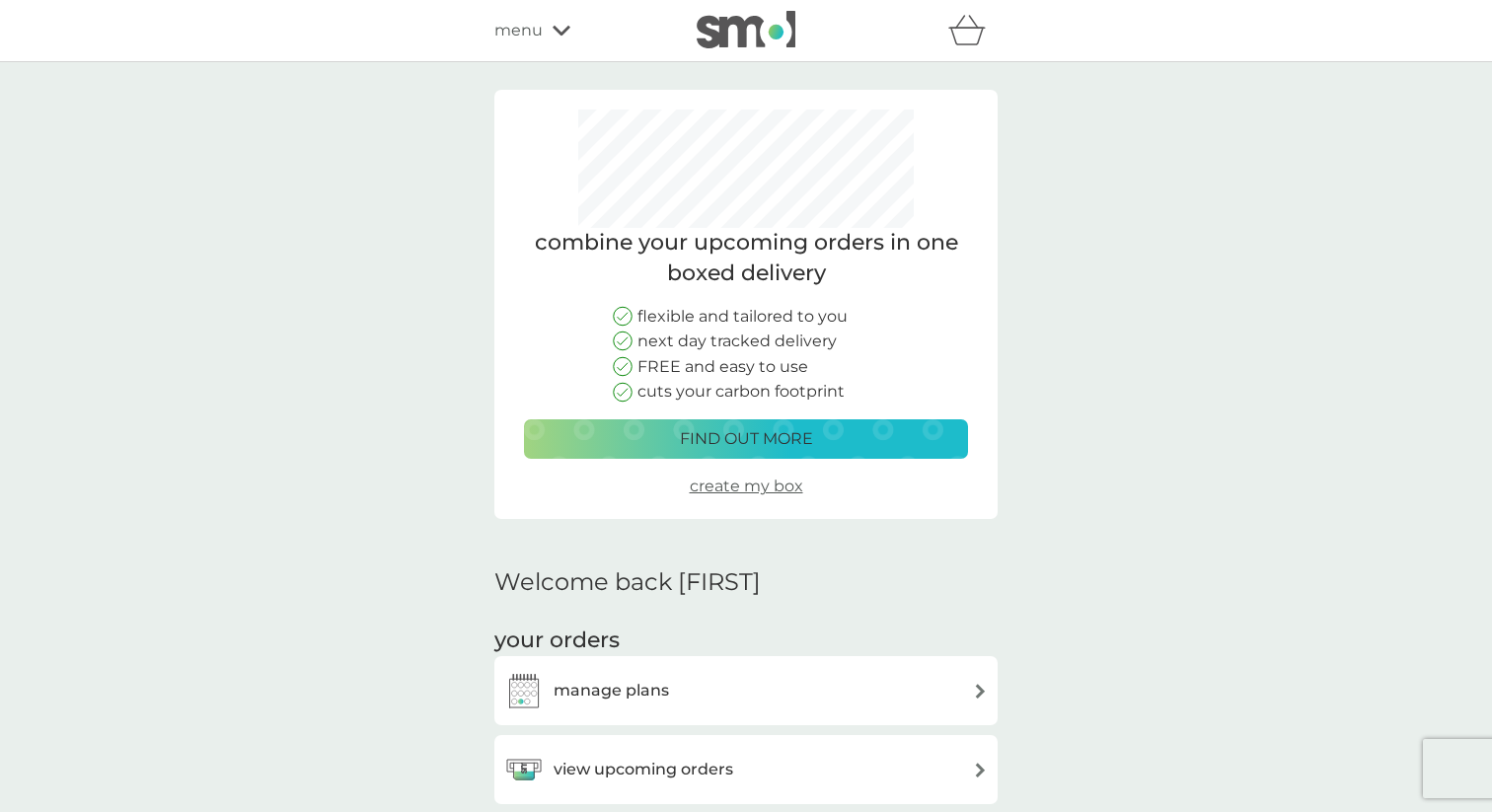 click on "menu" at bounding box center (518, 31) 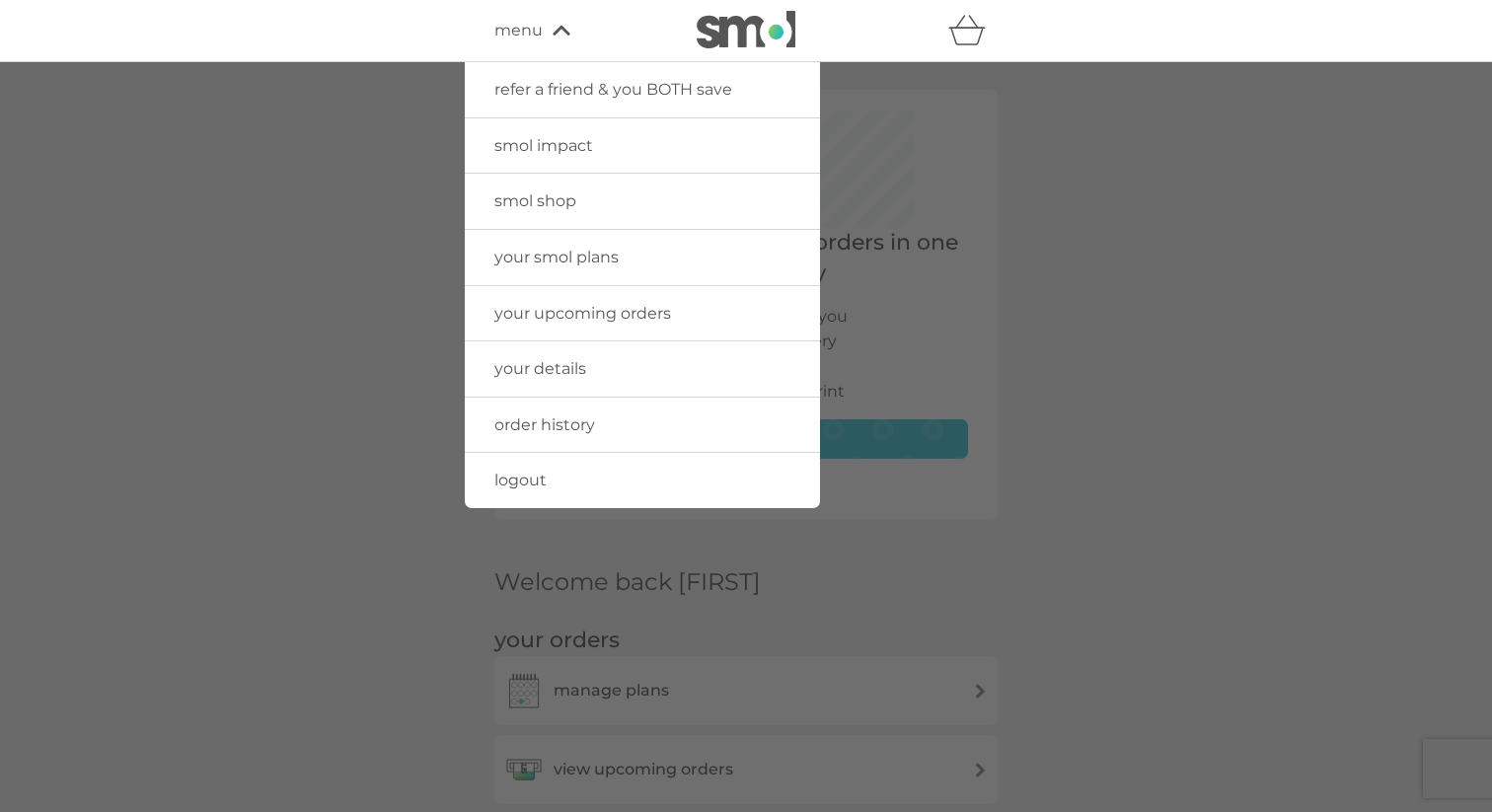 click on "logout" at bounding box center (642, 480) 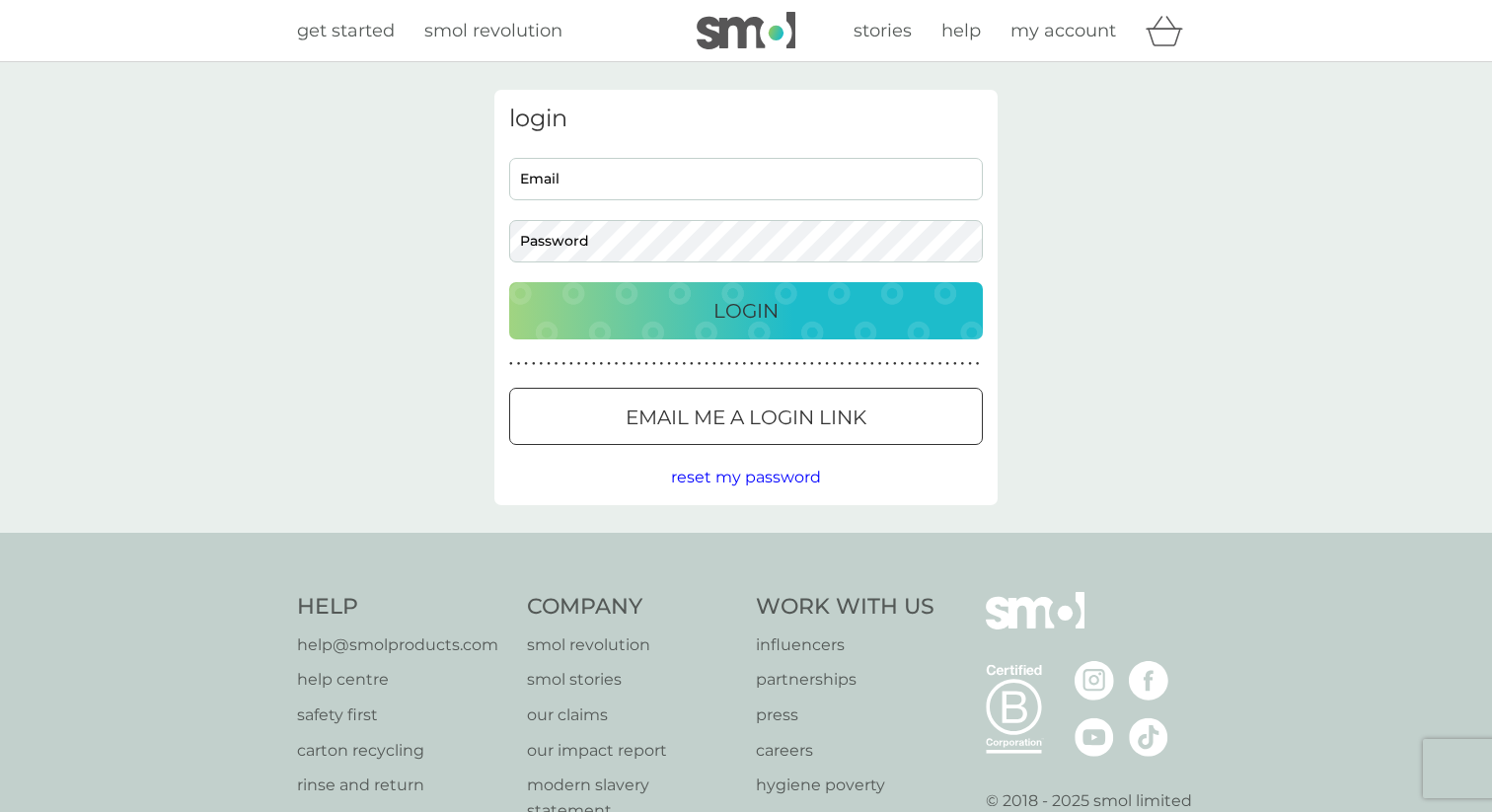scroll, scrollTop: 0, scrollLeft: 0, axis: both 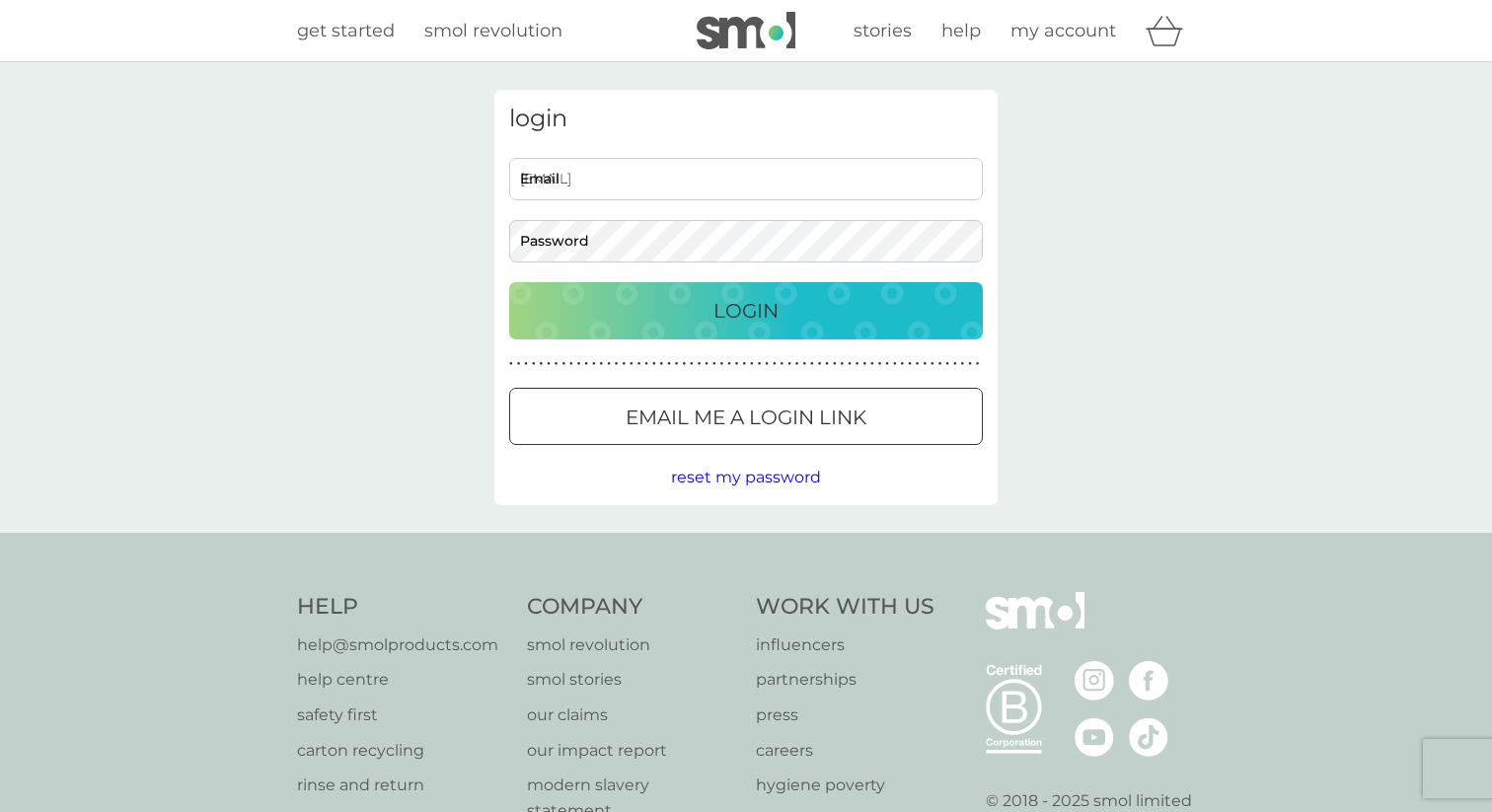click on "dom+77777@smolproducts.com Email Password" at bounding box center (746, 210) 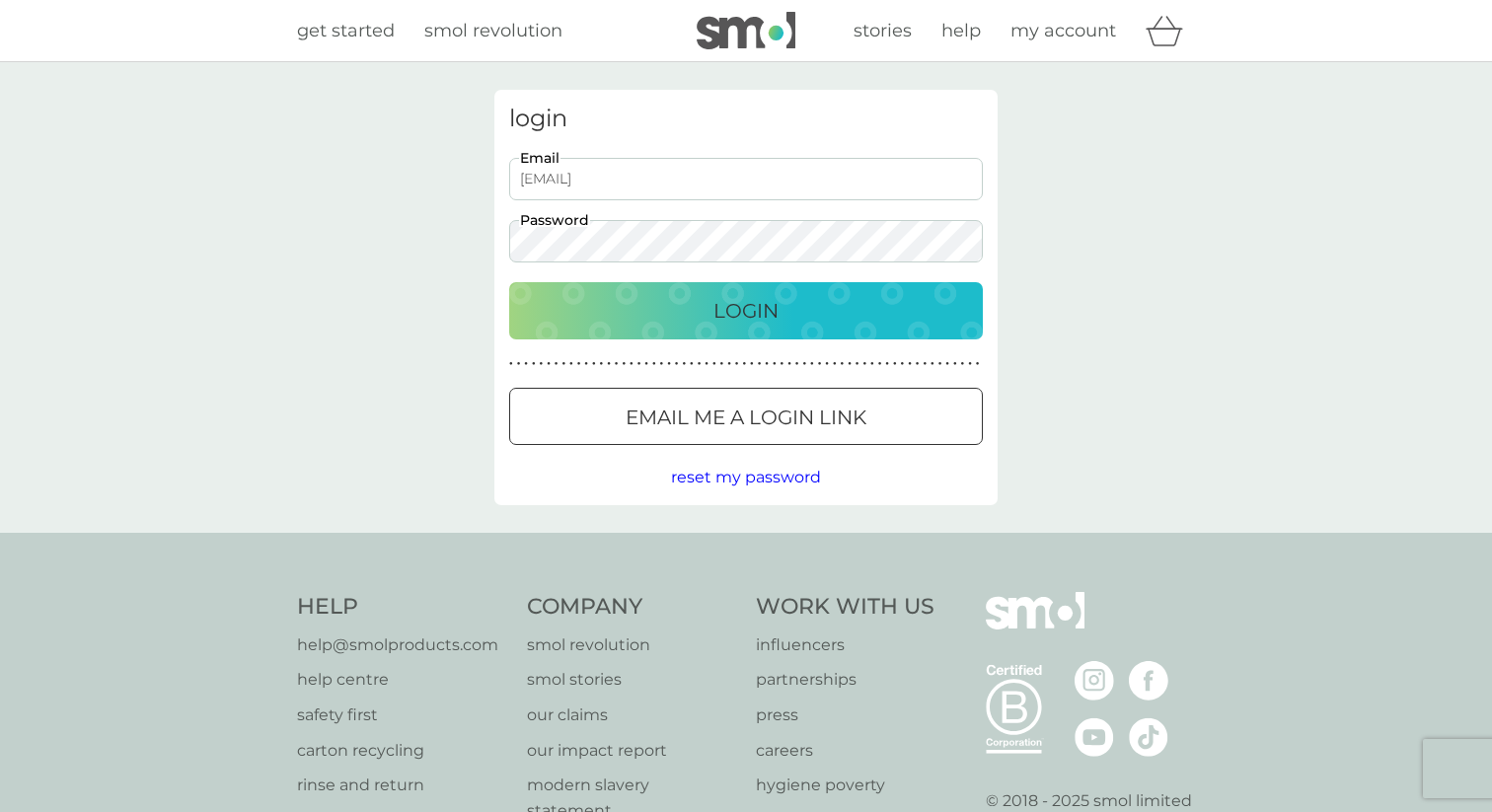 click on "dom+77777@smolproducts.com" at bounding box center [746, 179] 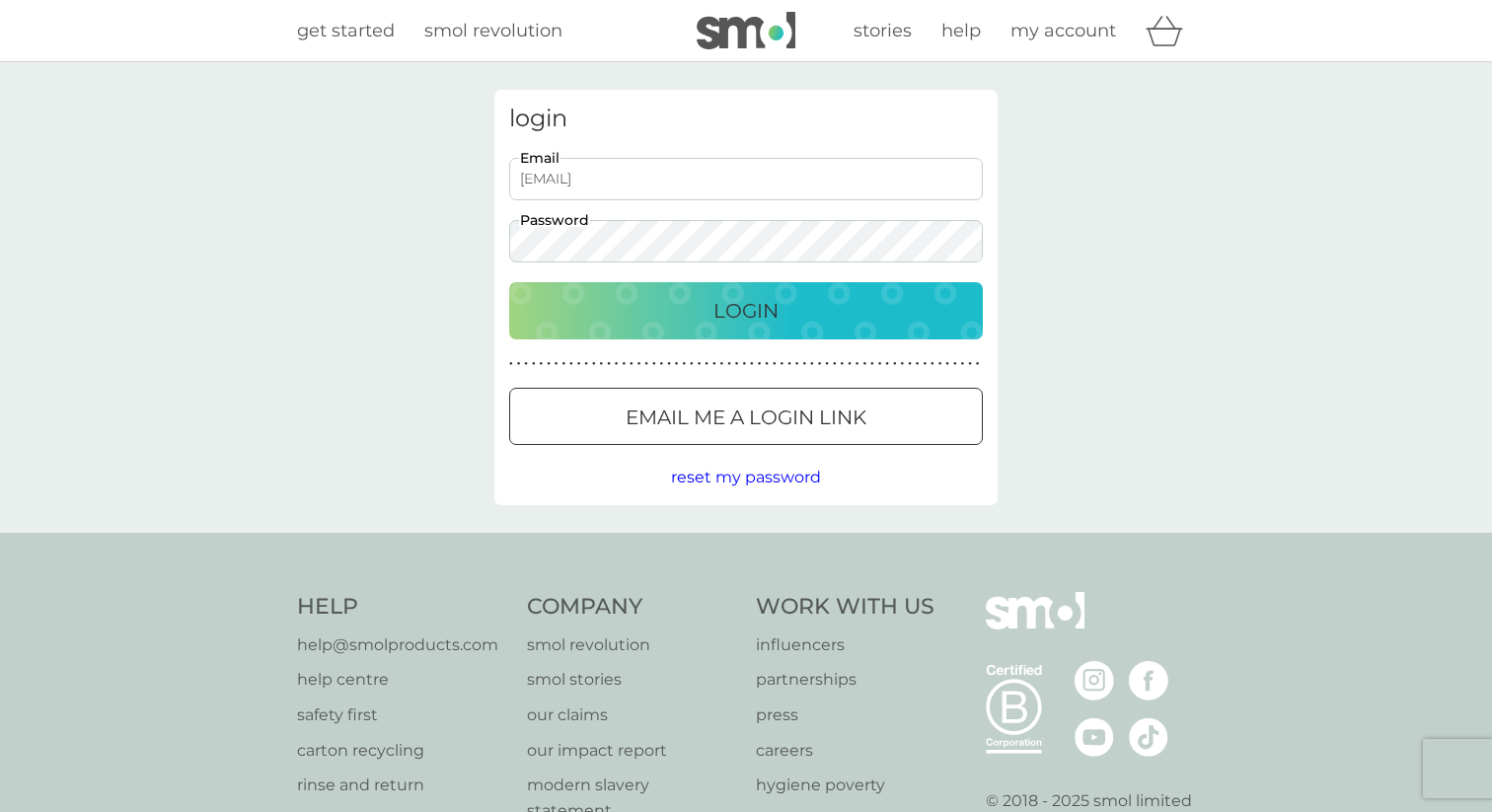 type on "dom+lots@smolproducts.com" 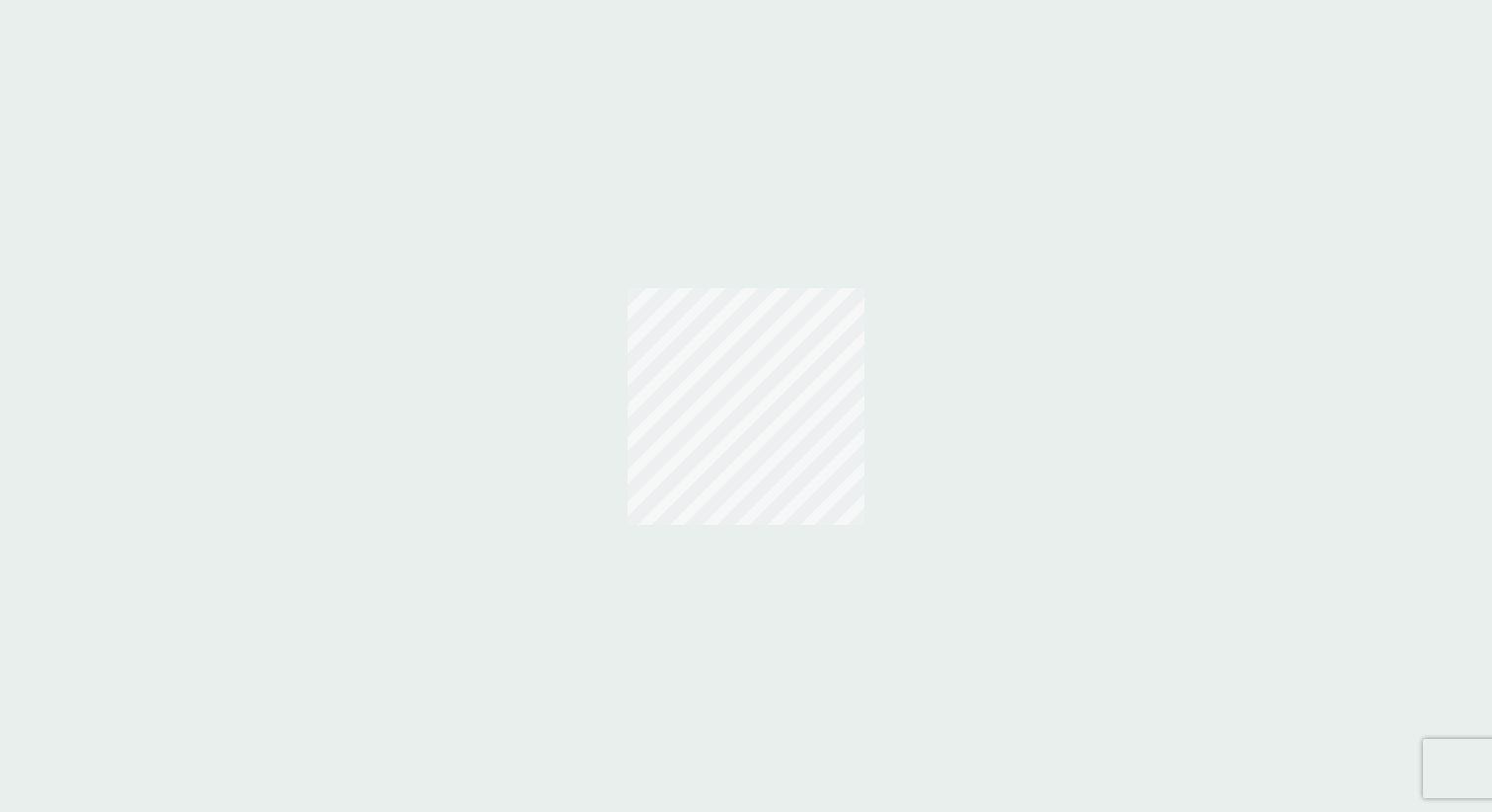 scroll, scrollTop: 0, scrollLeft: 0, axis: both 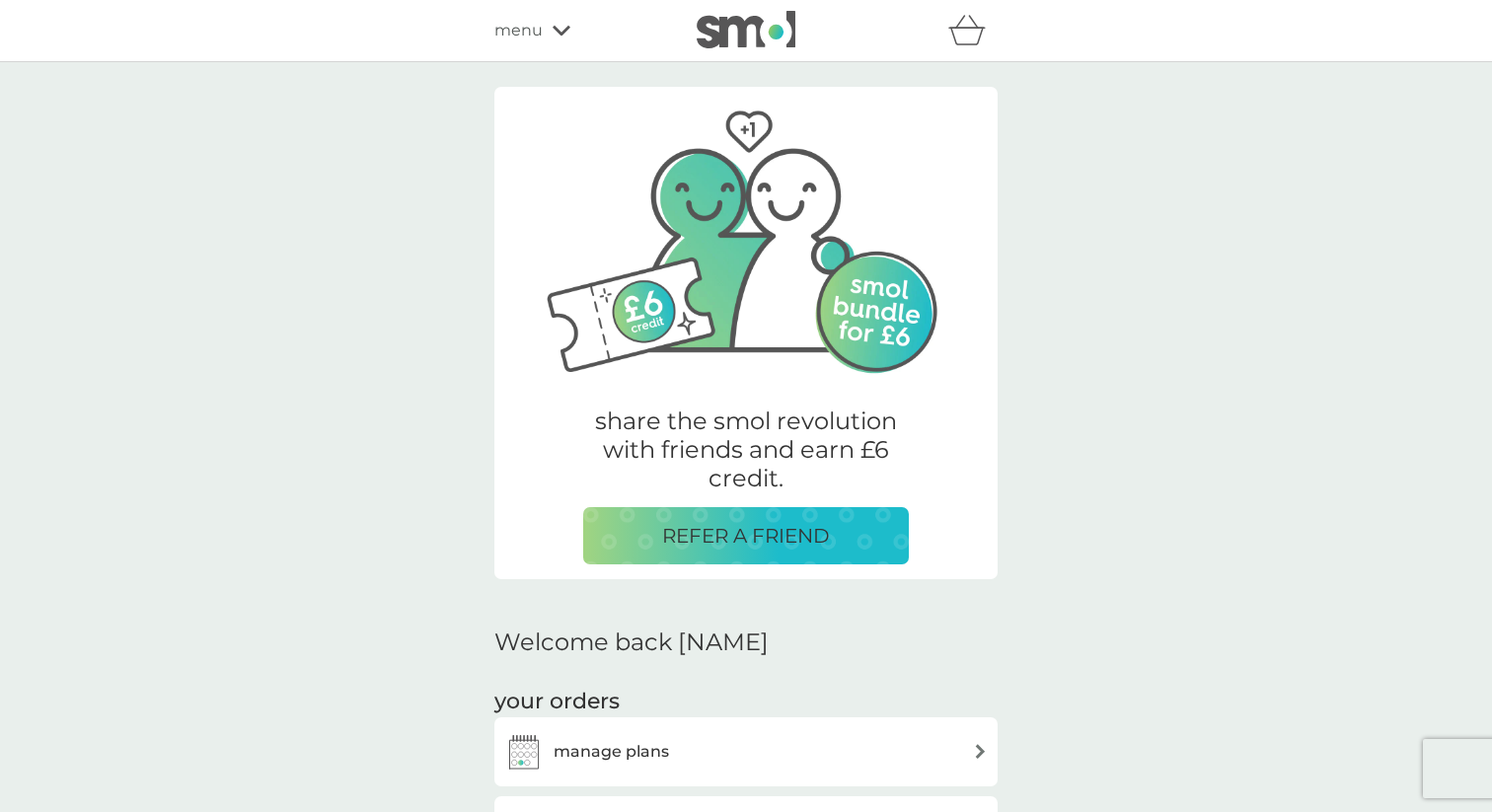 click on "menu" at bounding box center (518, 31) 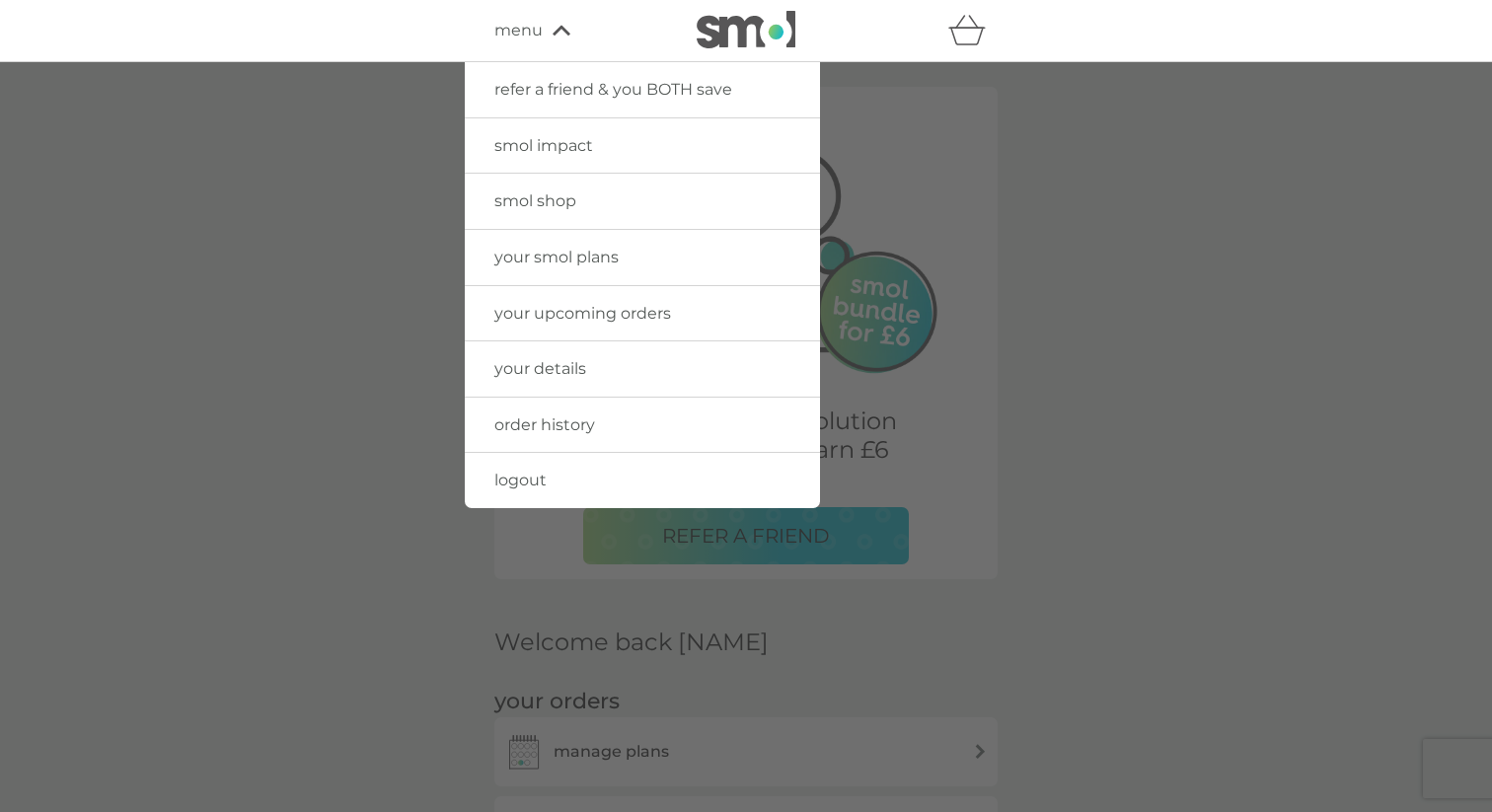 click on "your smol plans" at bounding box center (642, 258) 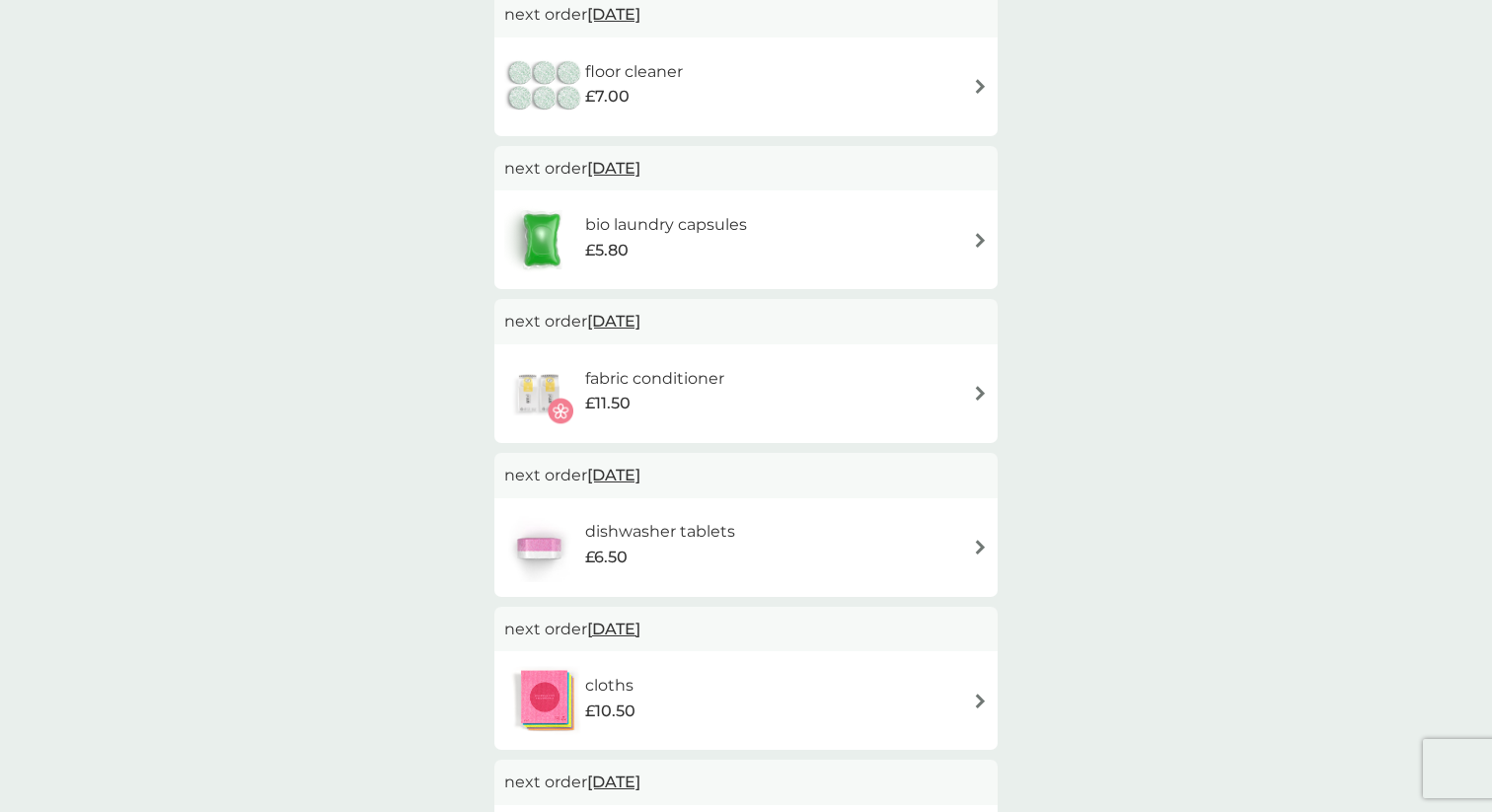 scroll, scrollTop: 568, scrollLeft: 0, axis: vertical 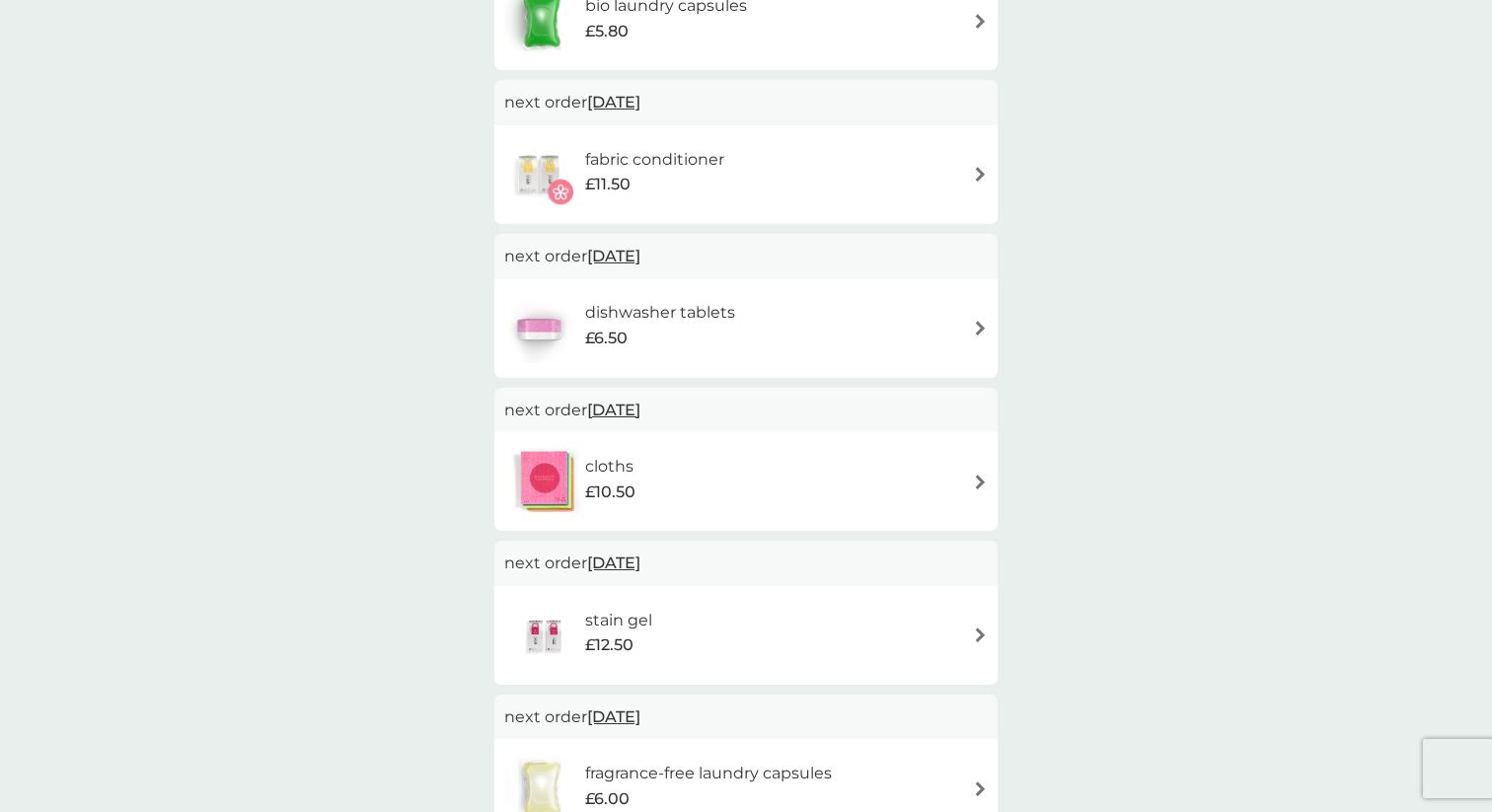 click on "fabric conditioner £11.50" at bounding box center (746, 175) 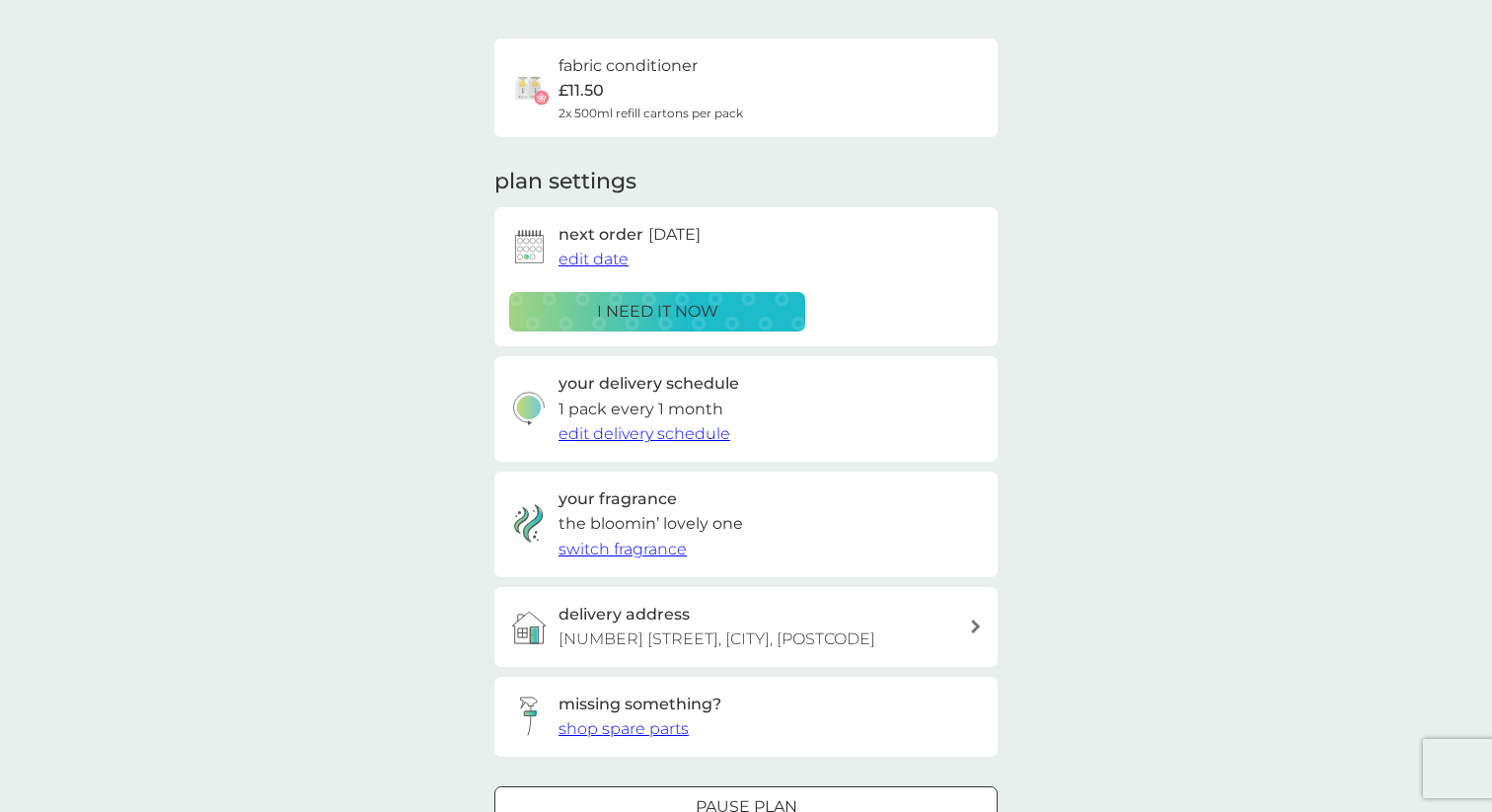 scroll, scrollTop: 0, scrollLeft: 0, axis: both 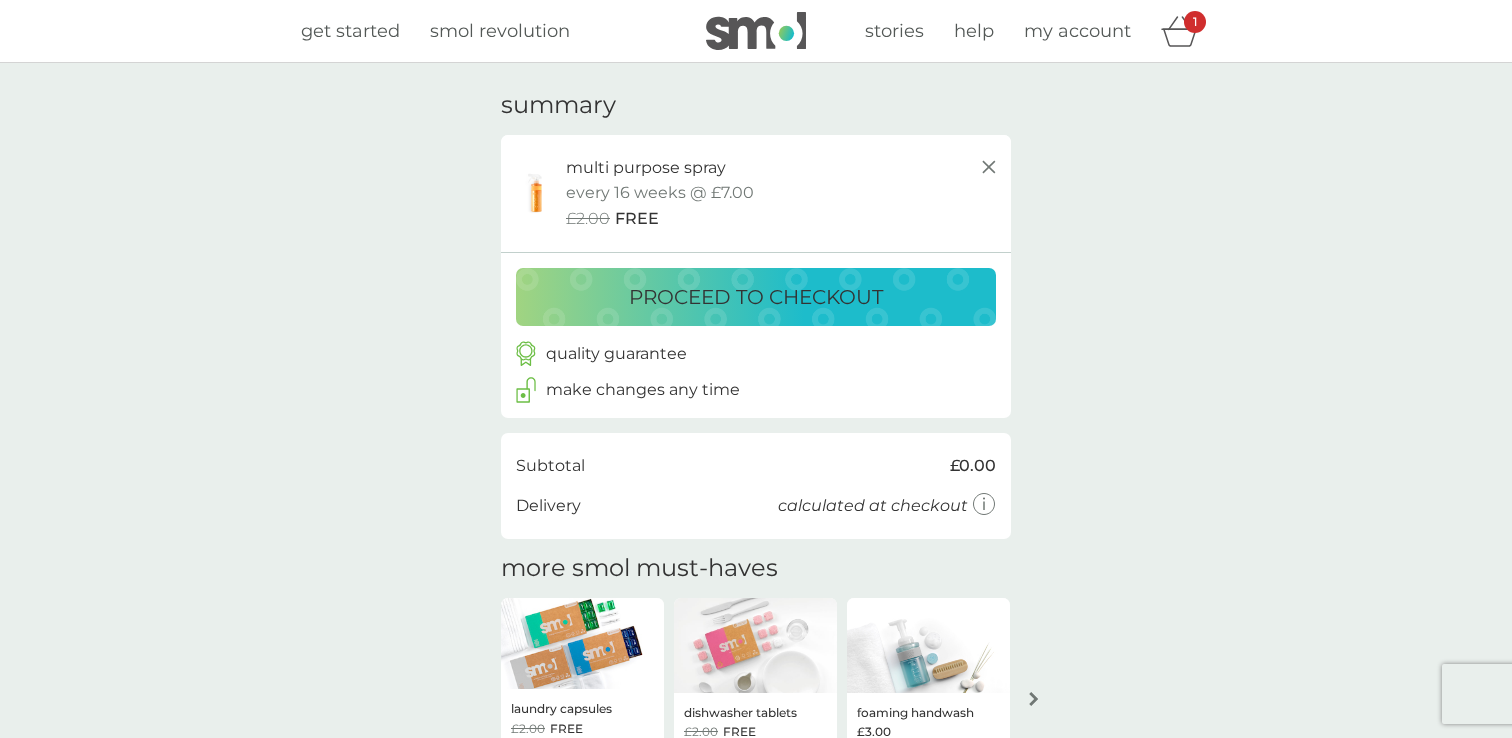 click on "proceed to checkout" at bounding box center [756, 297] 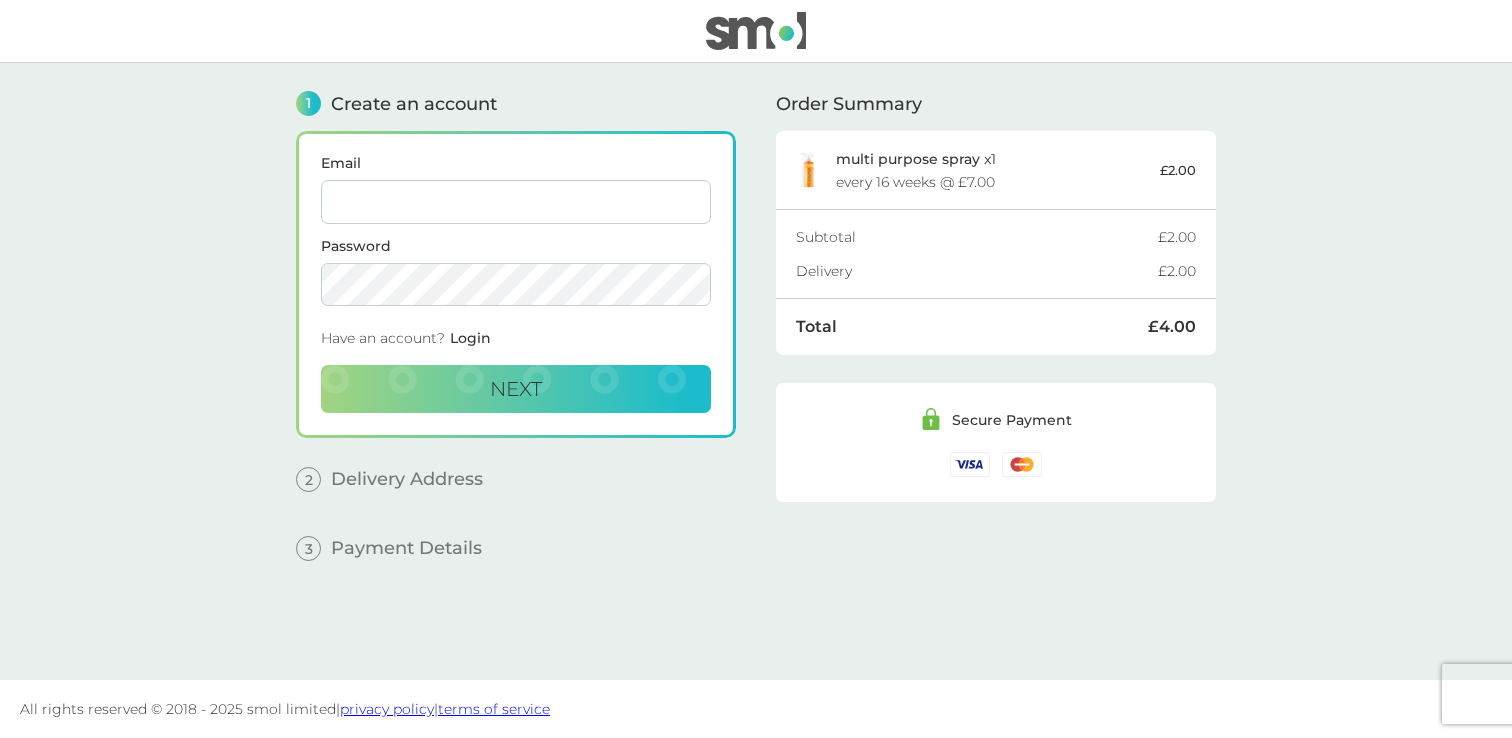 type on "[USERNAME]@example.com" 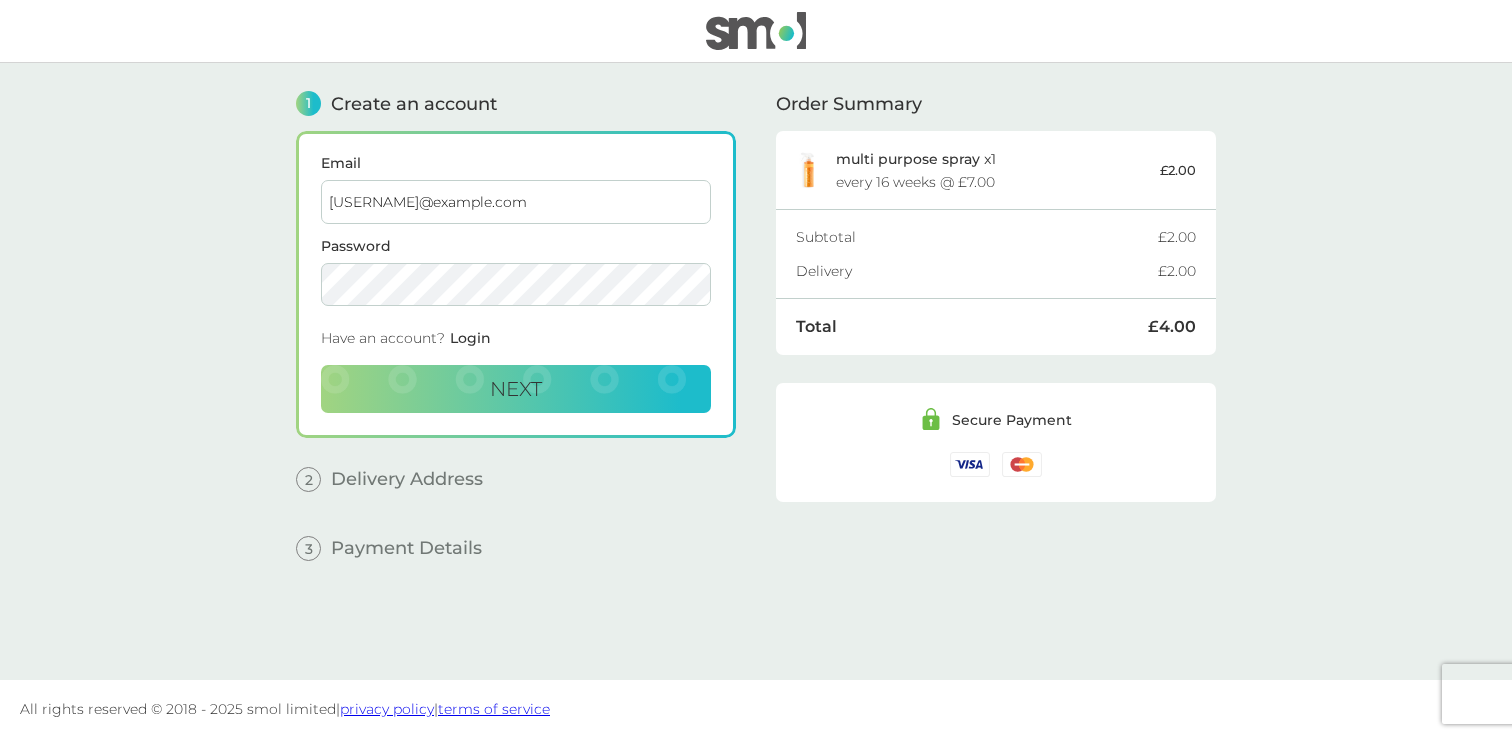 click on "[USERNAME]@example.com" at bounding box center (516, 202) 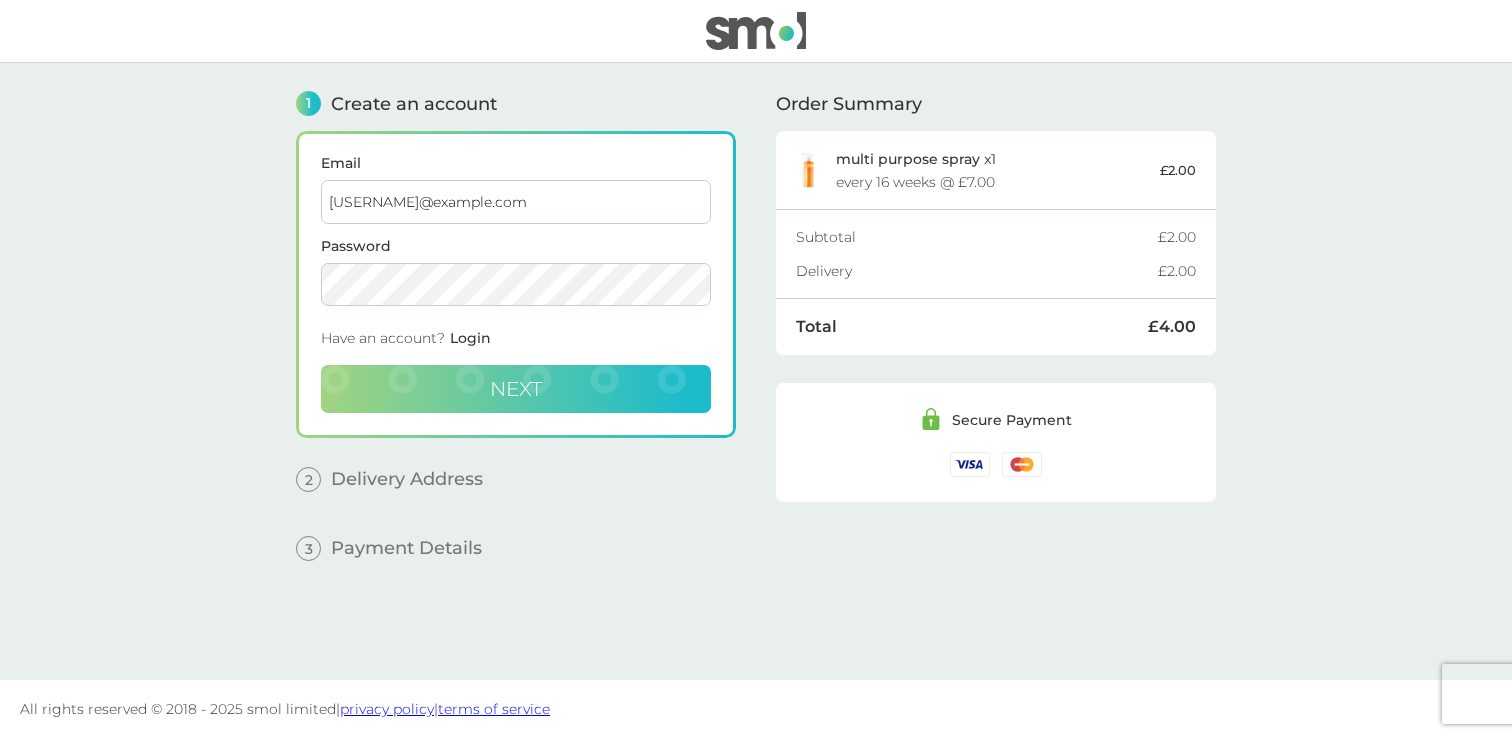 click on "Next" at bounding box center [516, 389] 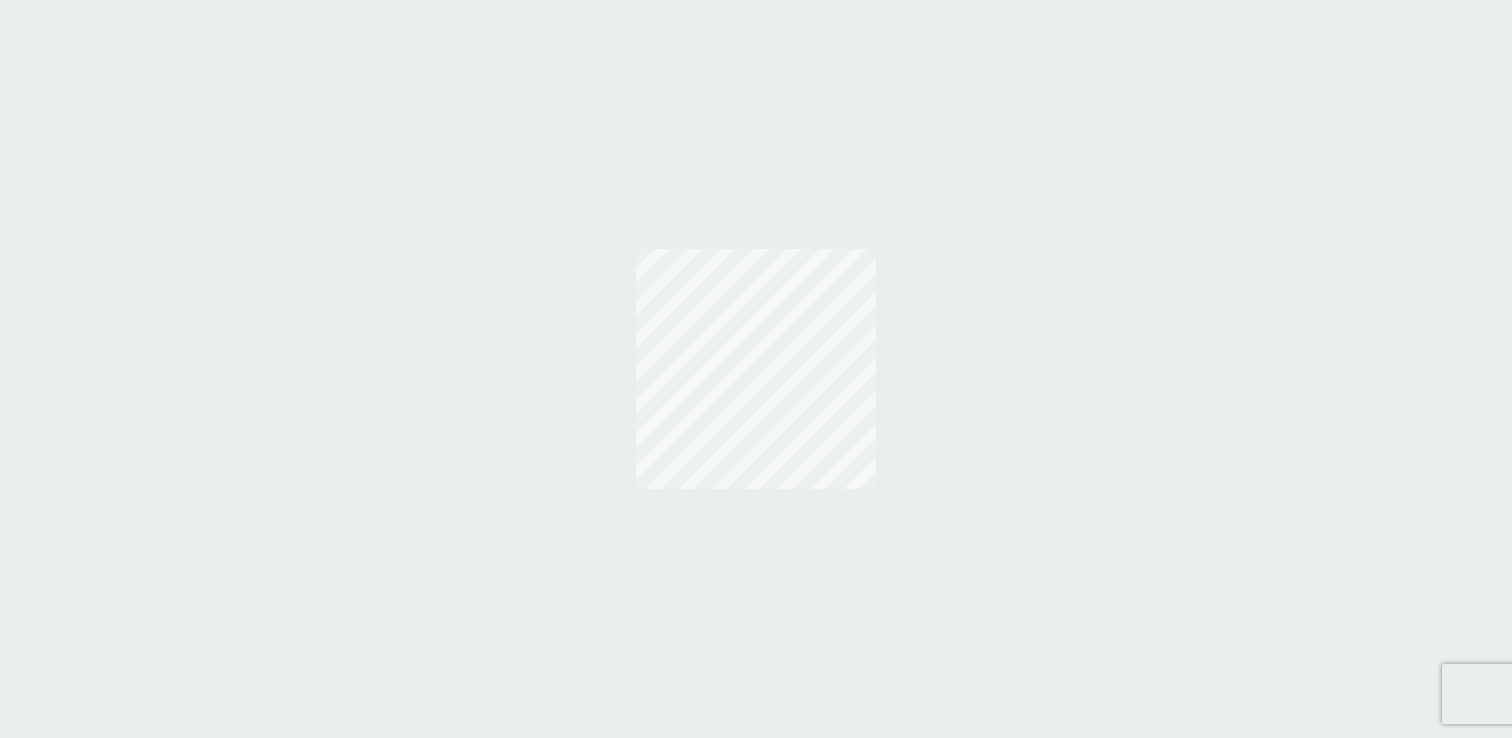 scroll, scrollTop: 0, scrollLeft: 0, axis: both 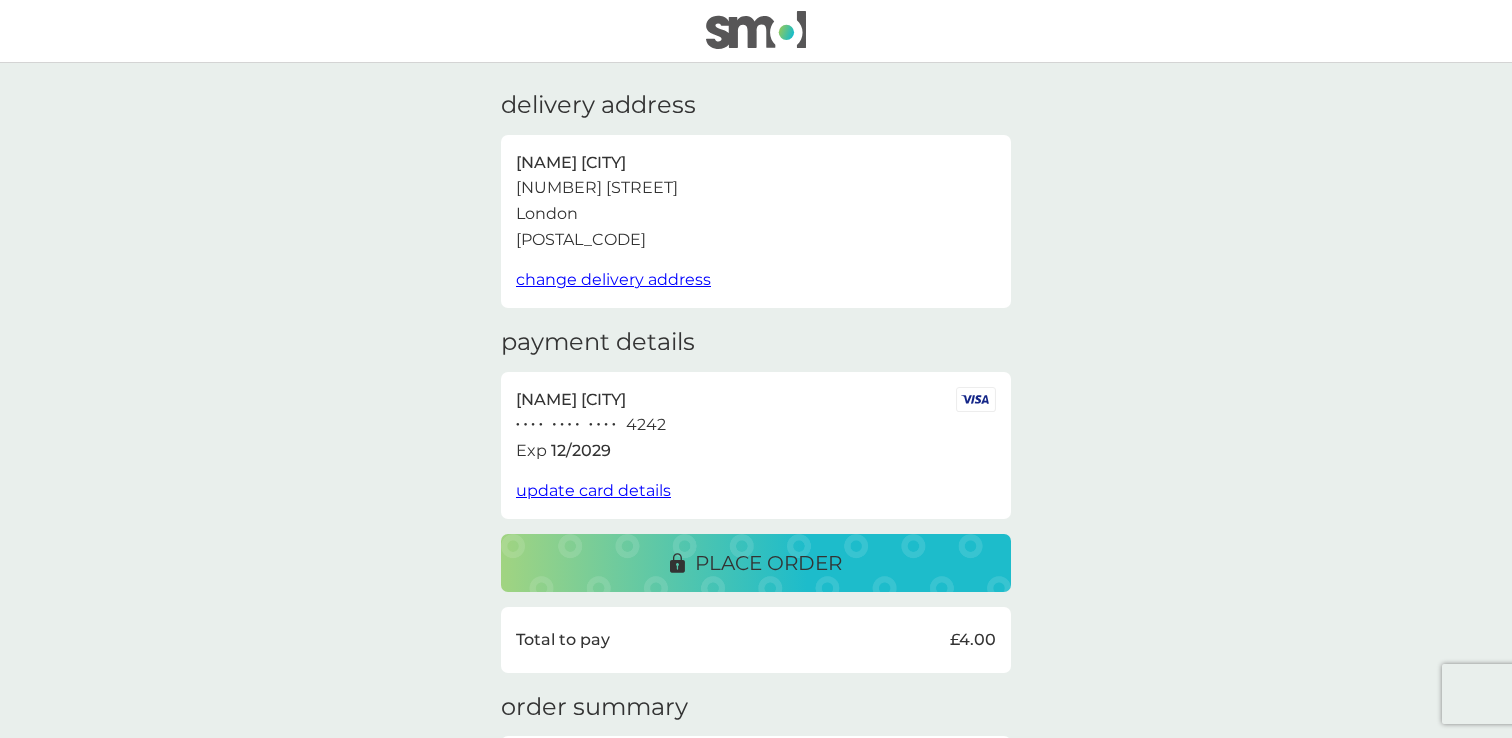 click at bounding box center [756, 30] 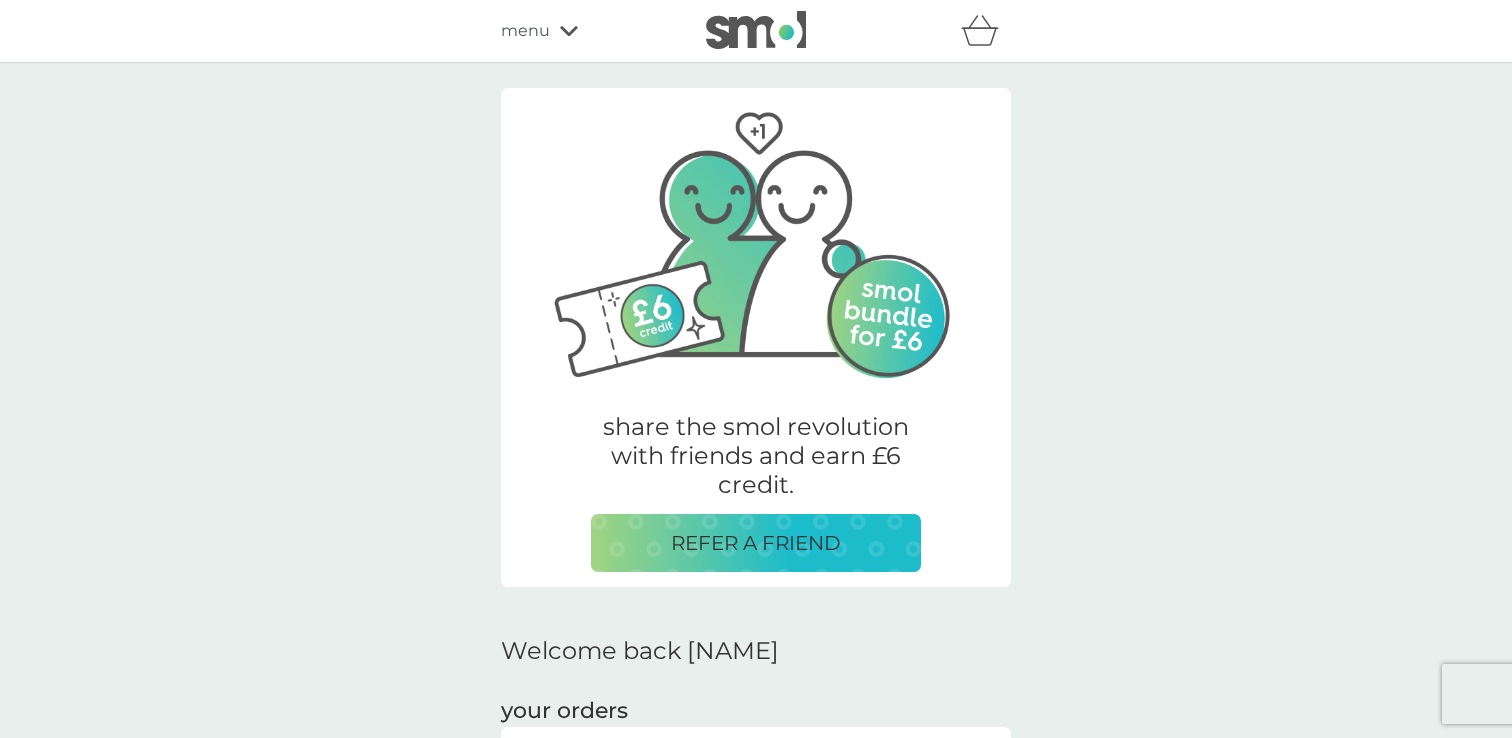 click 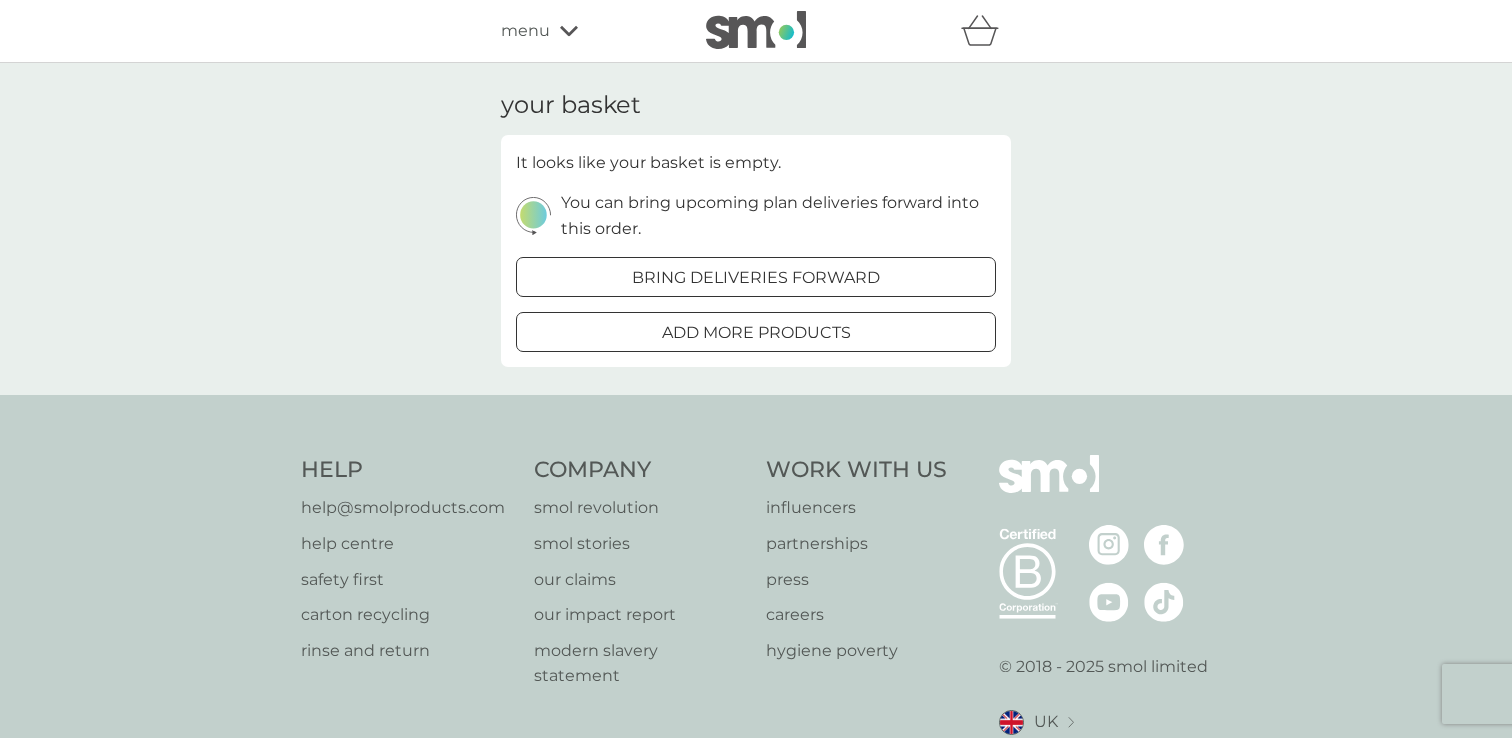 click 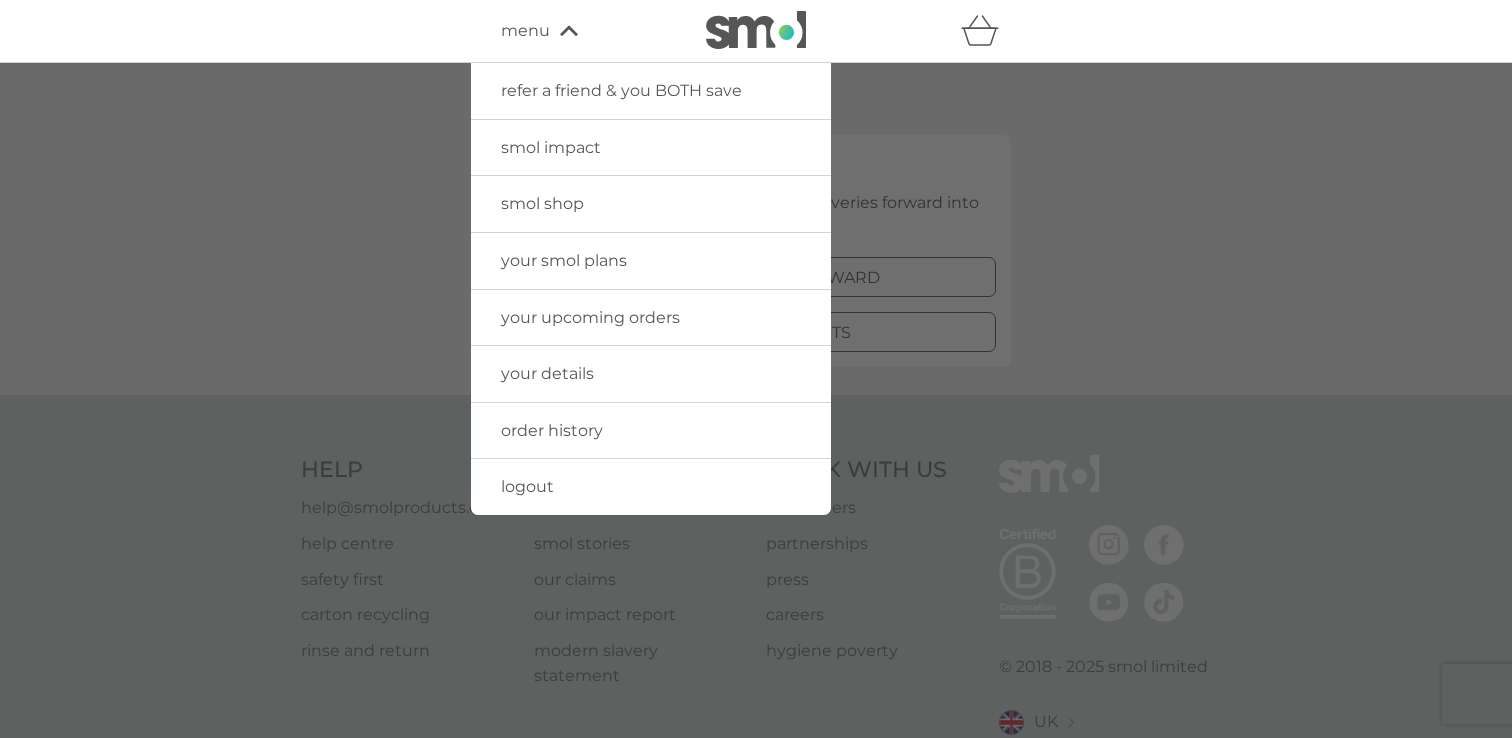 click on "logout" at bounding box center (651, 487) 